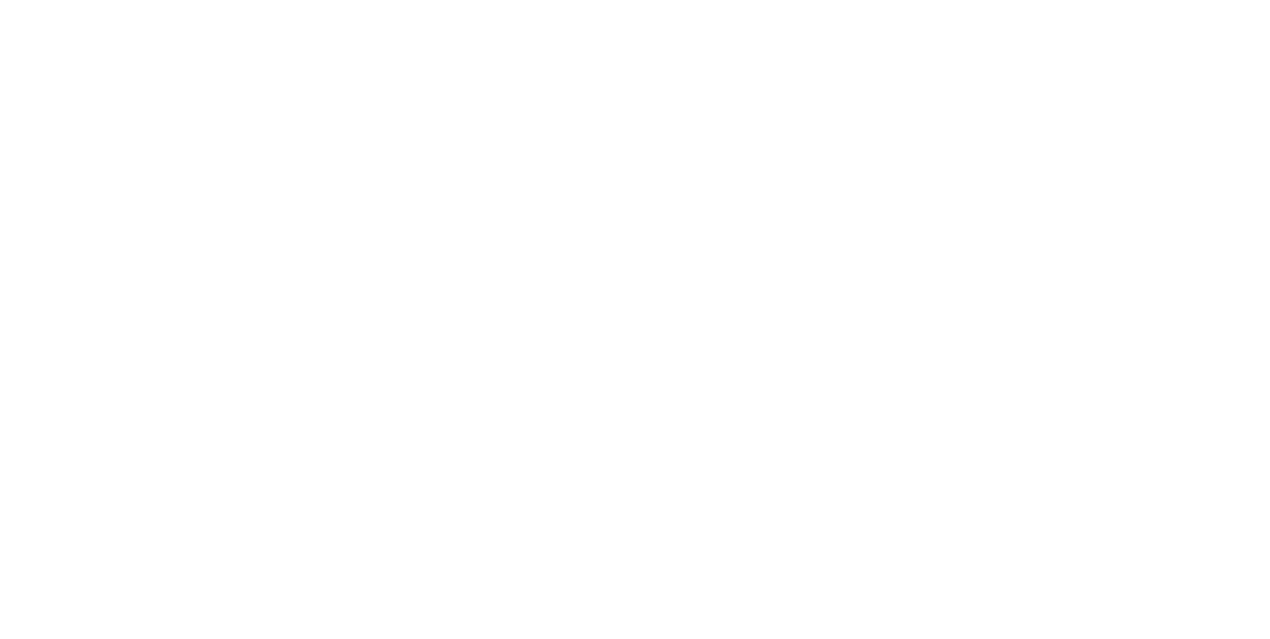 scroll, scrollTop: 0, scrollLeft: 0, axis: both 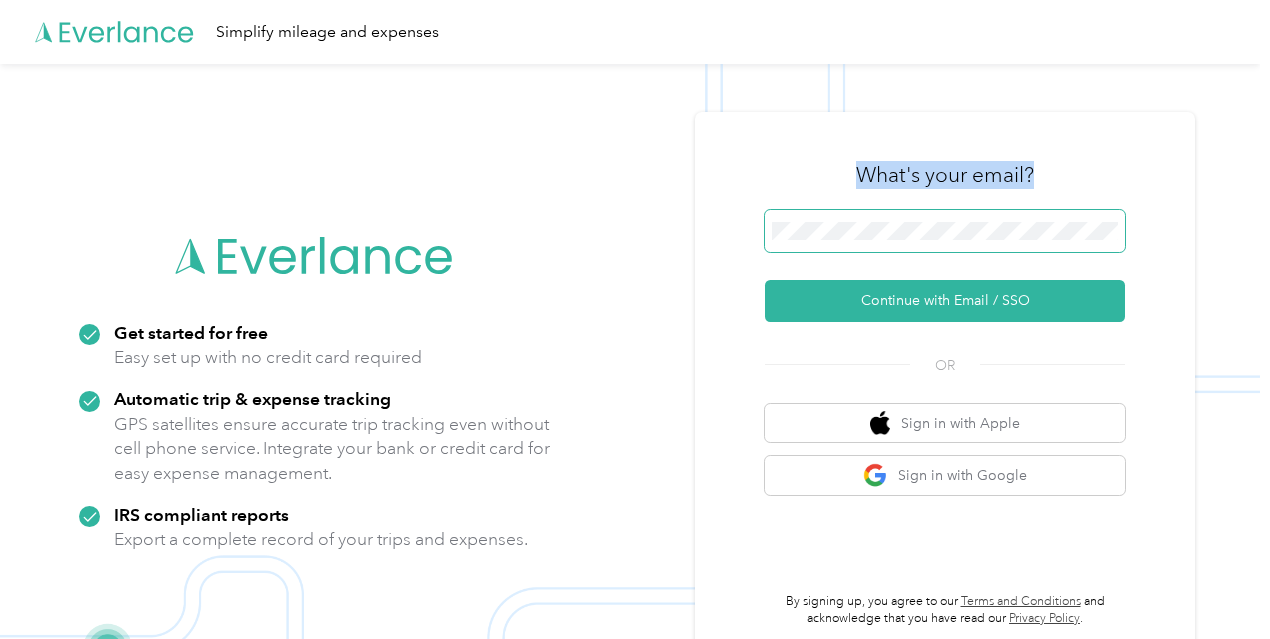 drag, startPoint x: 0, startPoint y: 0, endPoint x: 1037, endPoint y: 249, distance: 1066.4755 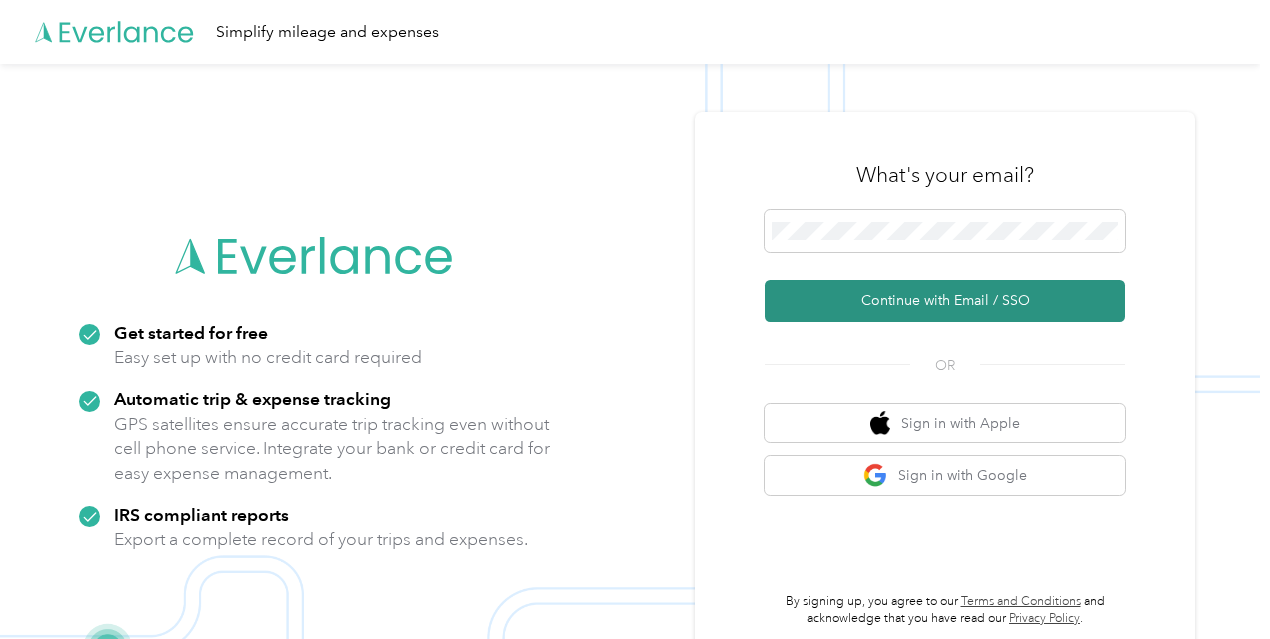 click on "Continue with Email / SSO" at bounding box center (945, 301) 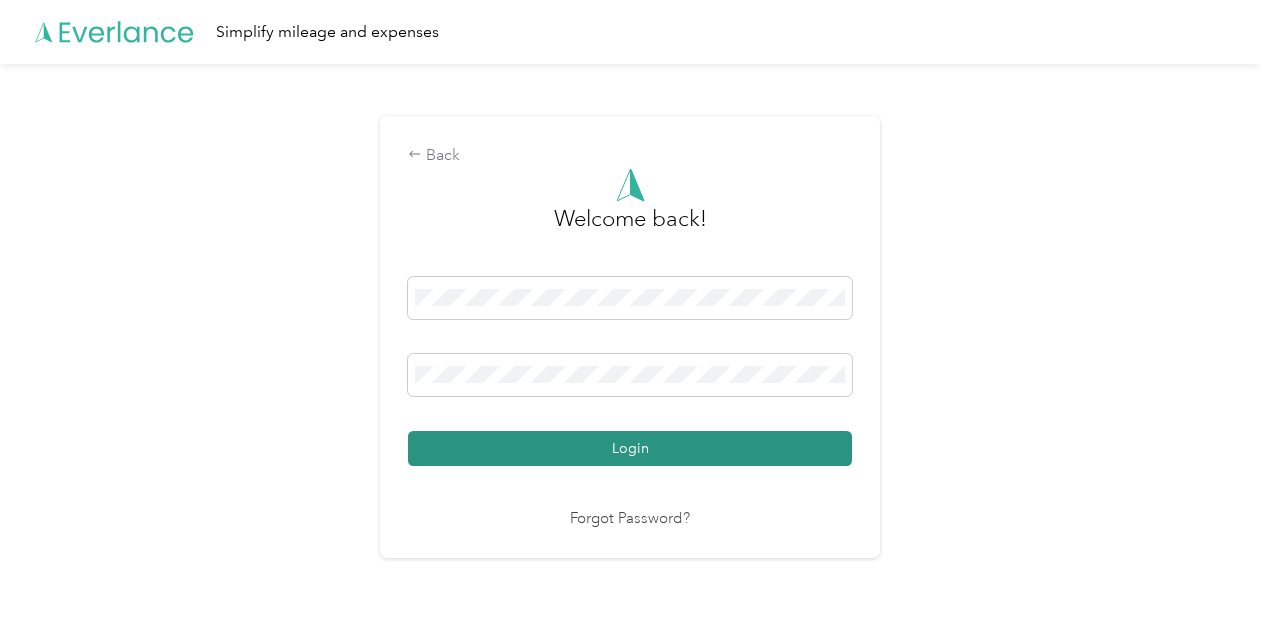 click on "Login" at bounding box center (630, 448) 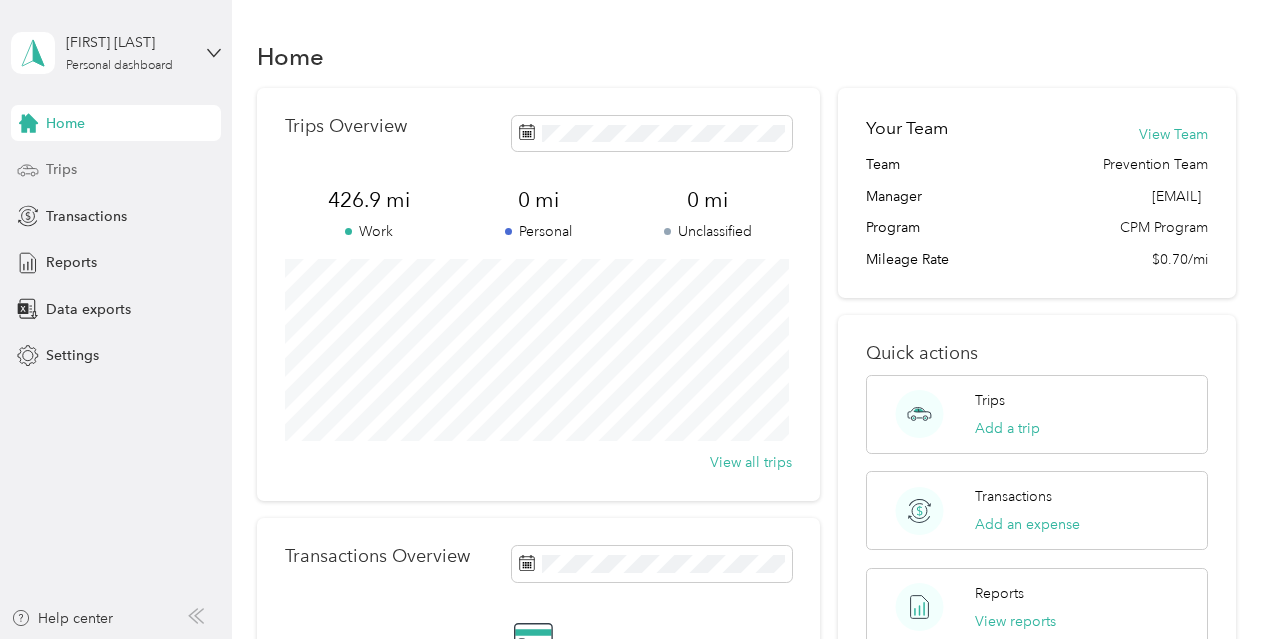 click on "Trips" at bounding box center [61, 169] 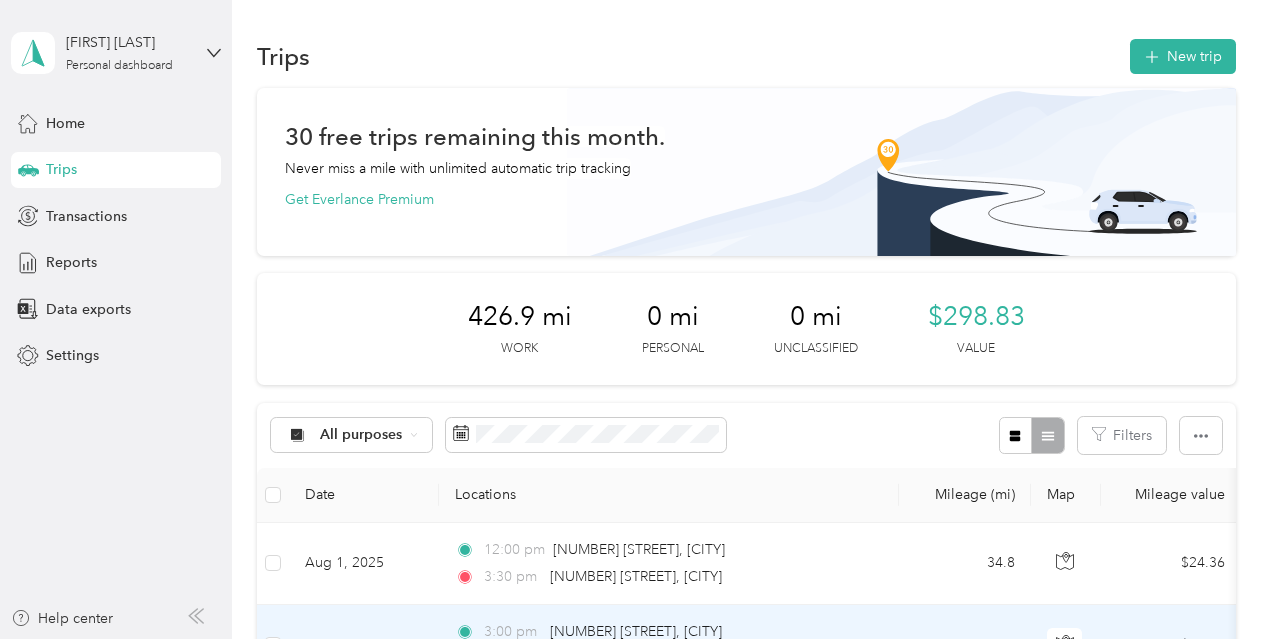 scroll, scrollTop: 254, scrollLeft: 0, axis: vertical 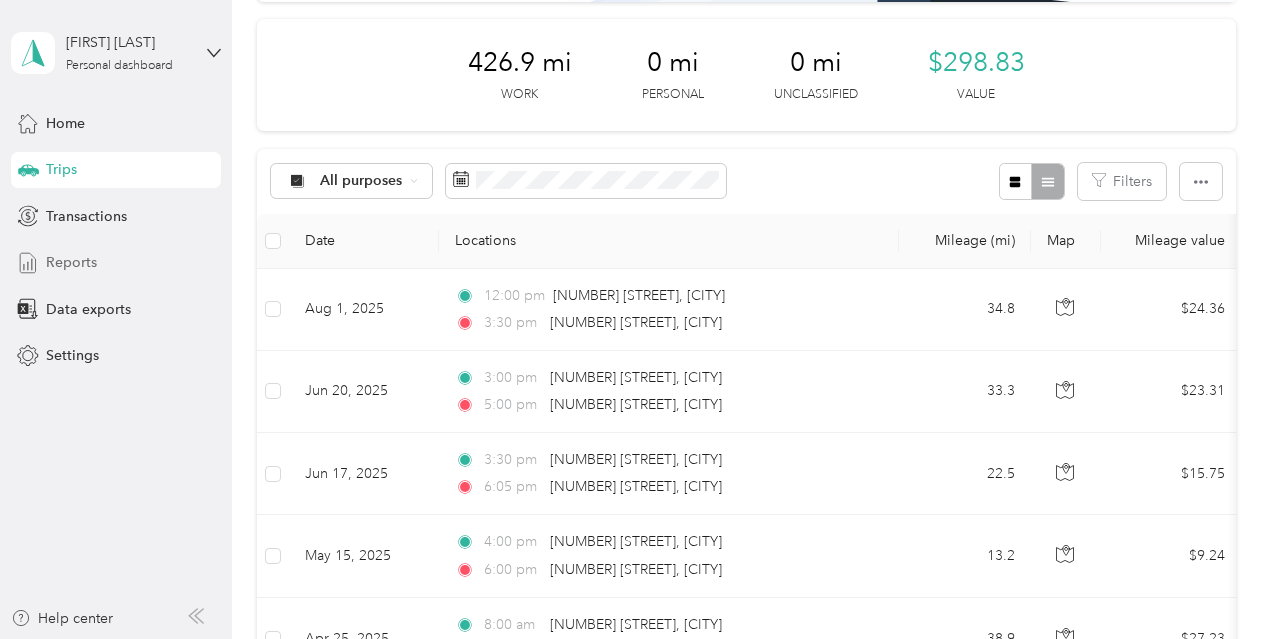 click on "Reports" at bounding box center [71, 262] 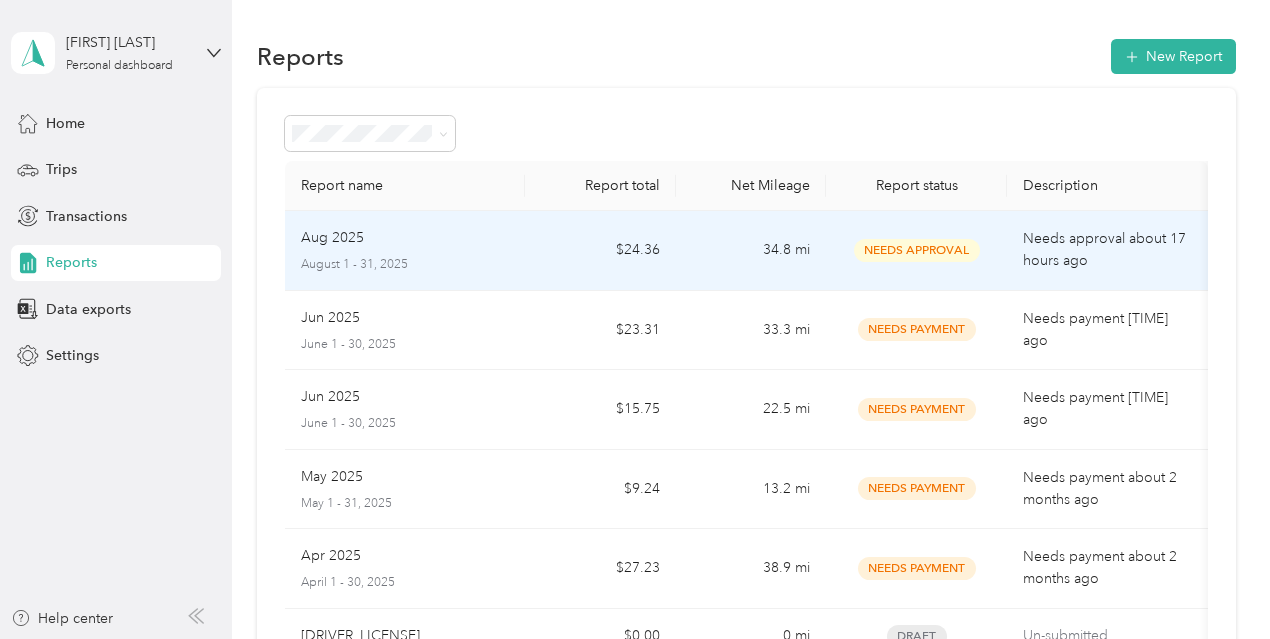 scroll, scrollTop: 0, scrollLeft: 2, axis: horizontal 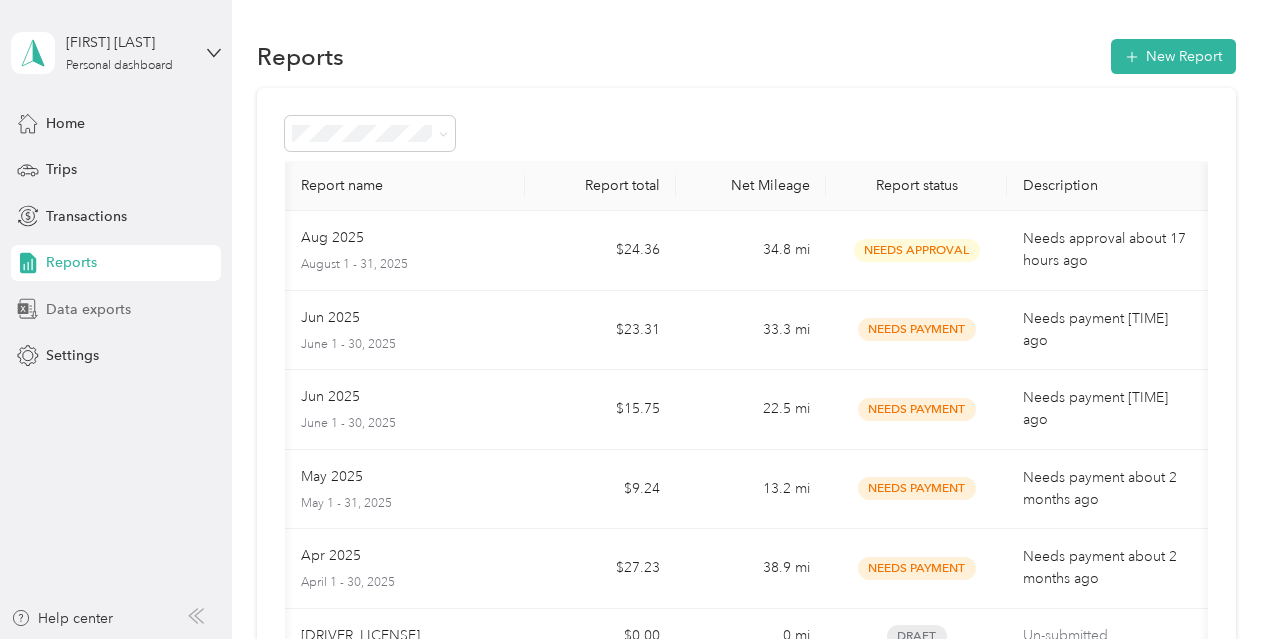 click on "Home Trips Transactions Reports Data exports Settings" at bounding box center (116, 239) 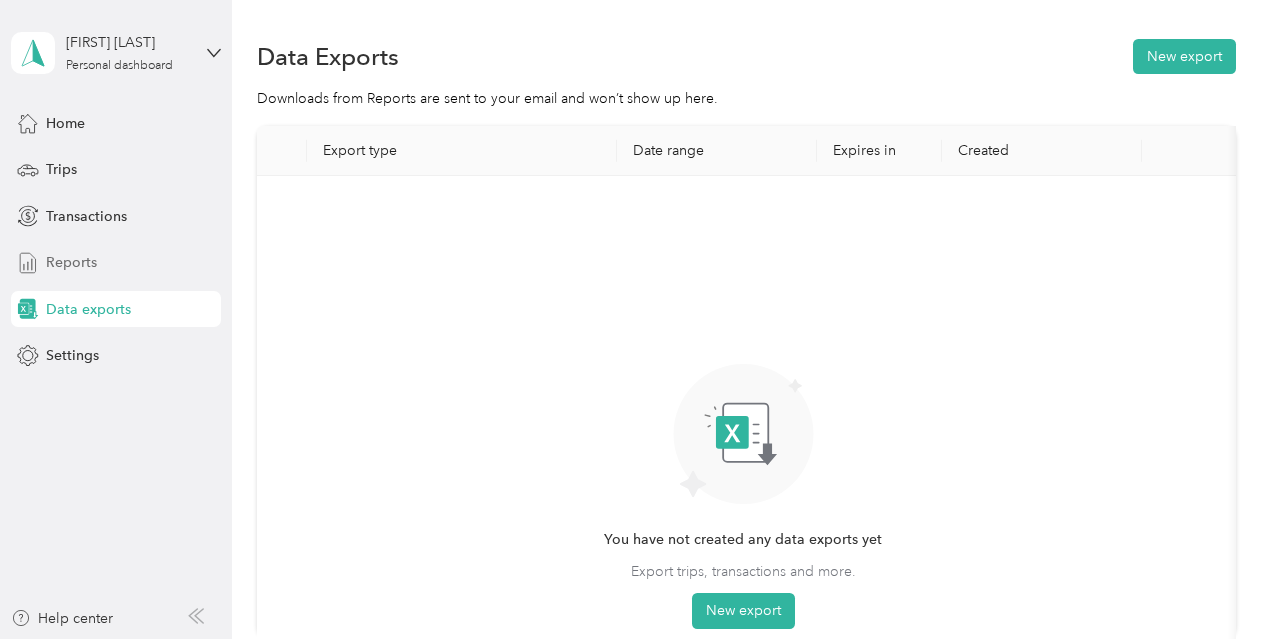 click on "Reports" at bounding box center [116, 263] 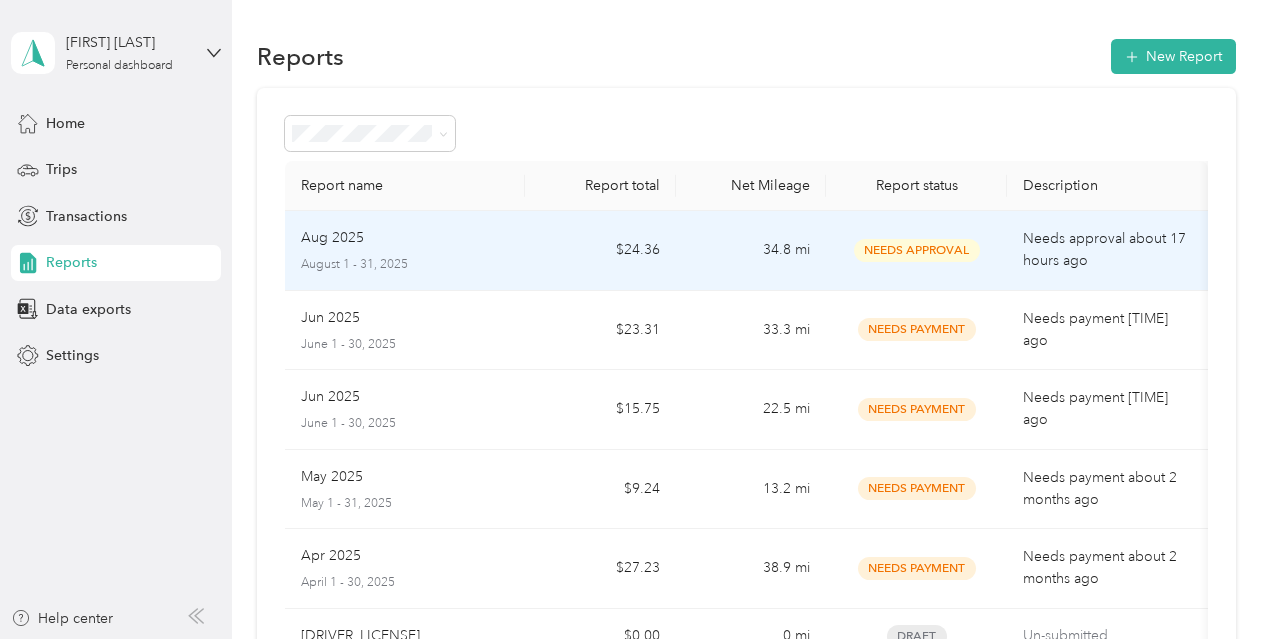 scroll, scrollTop: 0, scrollLeft: 2, axis: horizontal 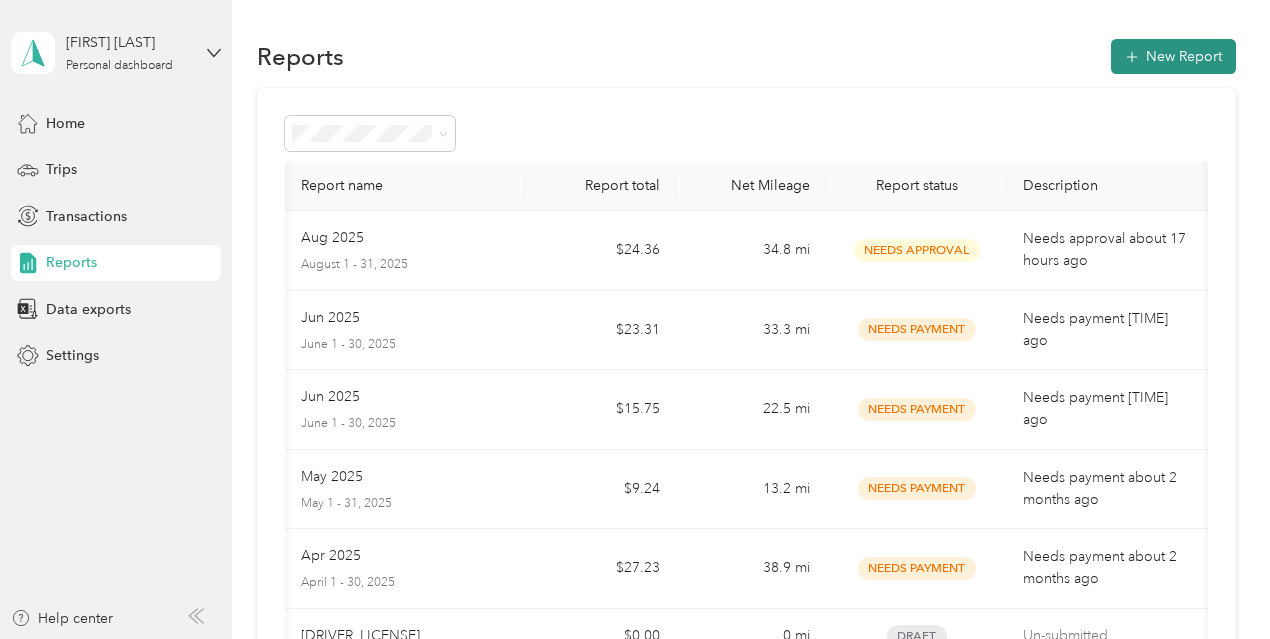 click on "New Report" at bounding box center (1173, 56) 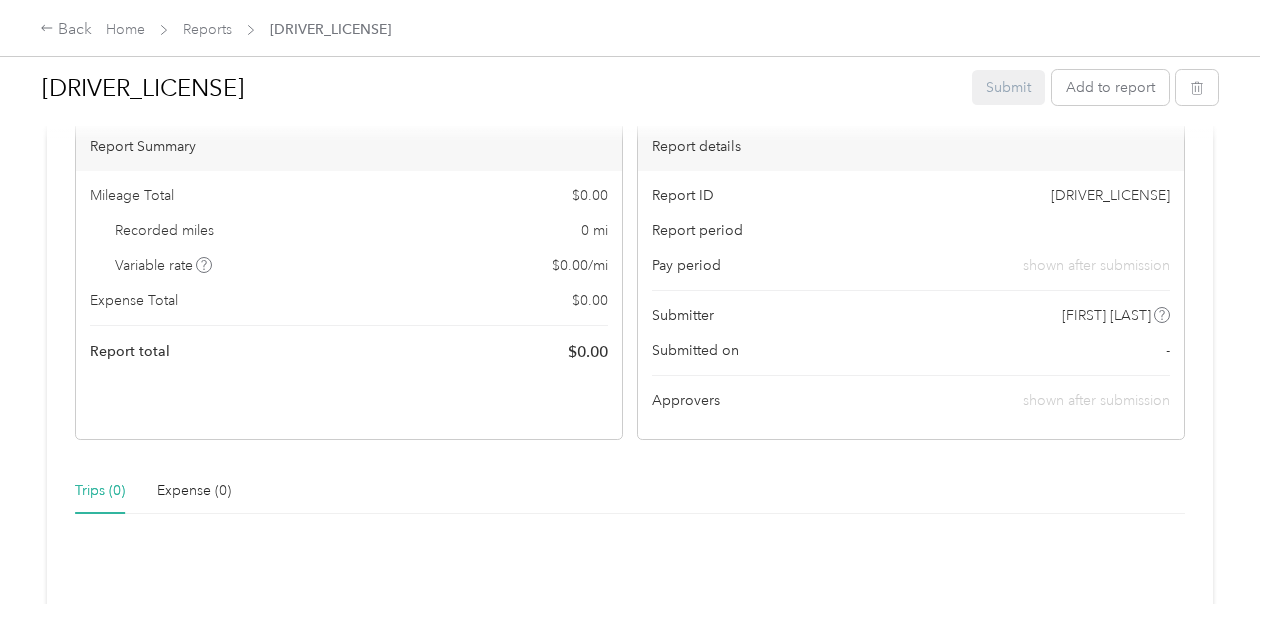 scroll, scrollTop: 0, scrollLeft: 0, axis: both 